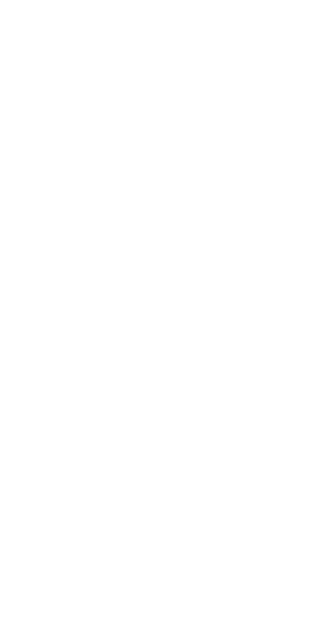 scroll, scrollTop: 0, scrollLeft: 0, axis: both 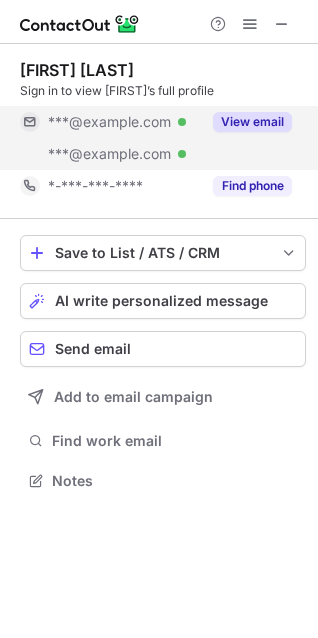 click on "View email" at bounding box center (252, 122) 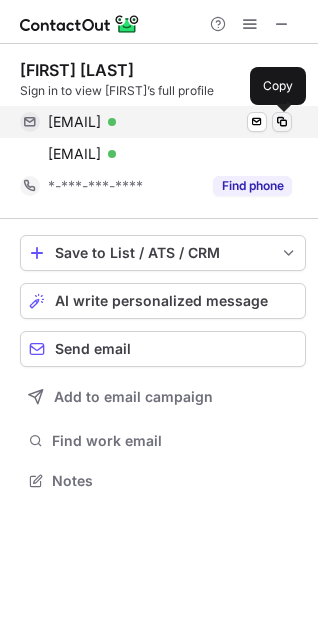 click at bounding box center (282, 122) 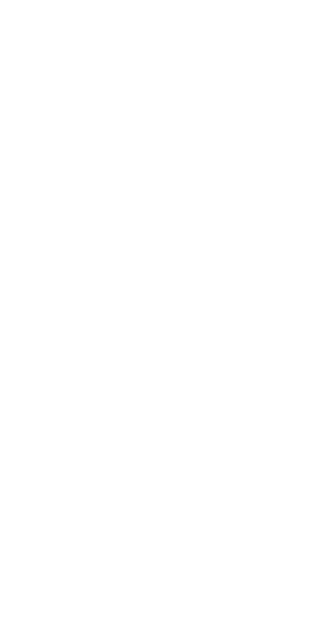 scroll, scrollTop: 0, scrollLeft: 0, axis: both 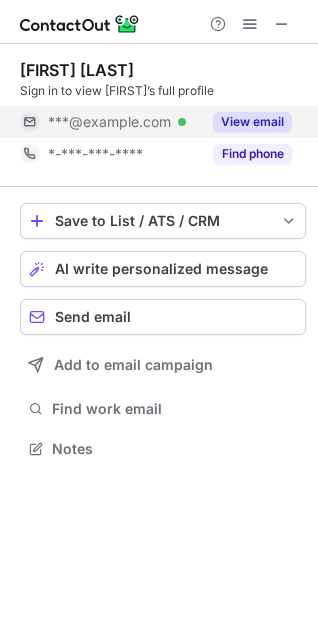 click on "View email" at bounding box center [252, 122] 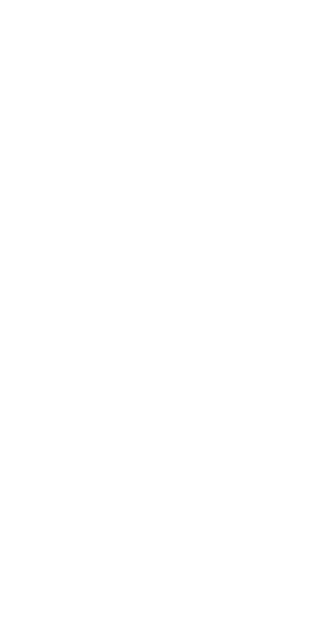 scroll, scrollTop: 0, scrollLeft: 0, axis: both 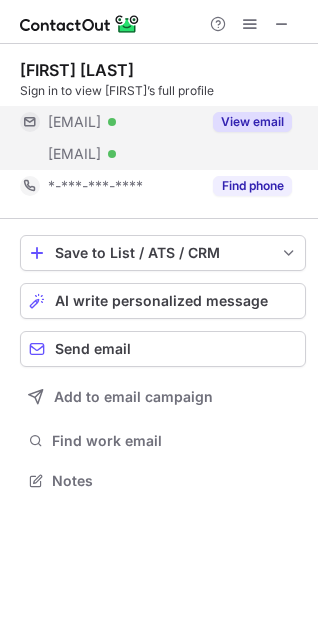 click on "View email" at bounding box center (252, 122) 